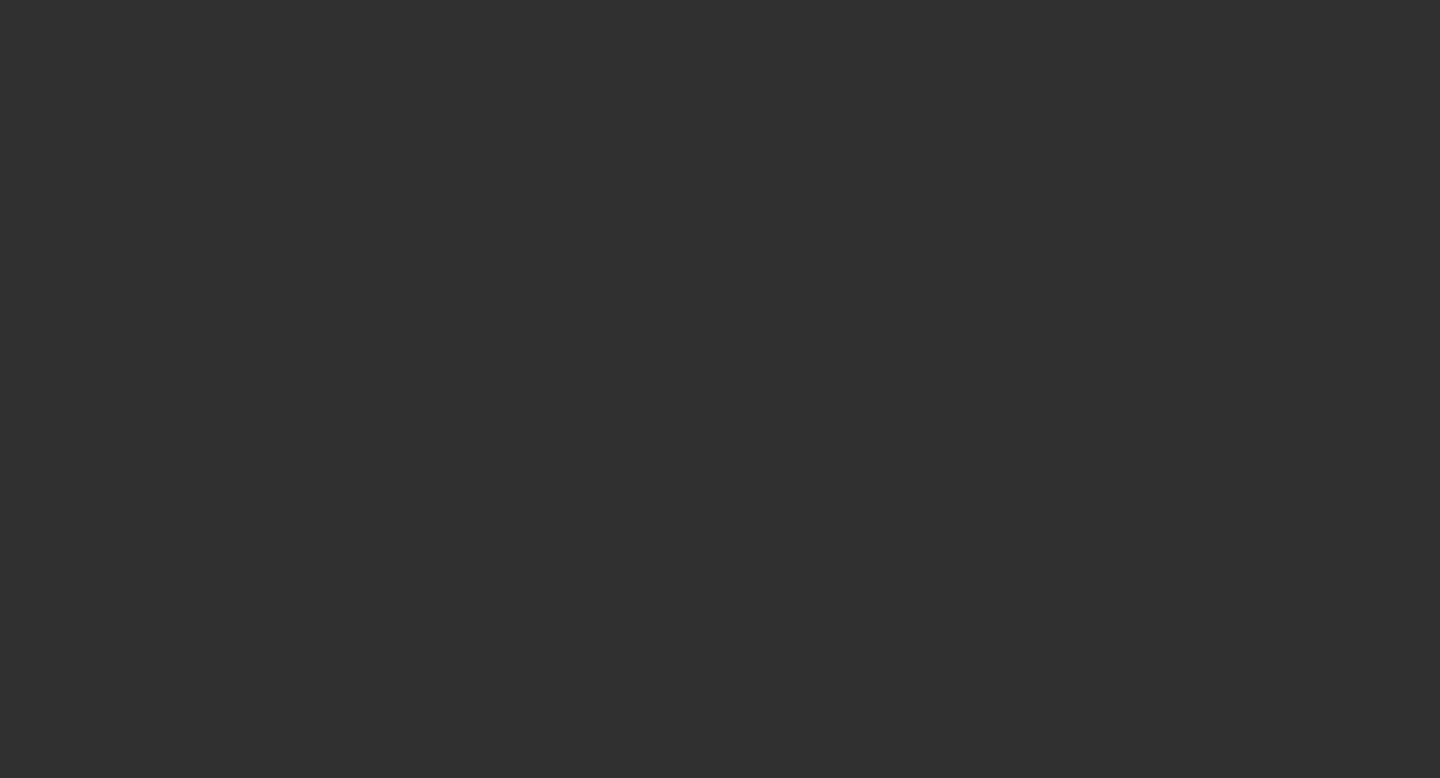 scroll, scrollTop: 0, scrollLeft: 0, axis: both 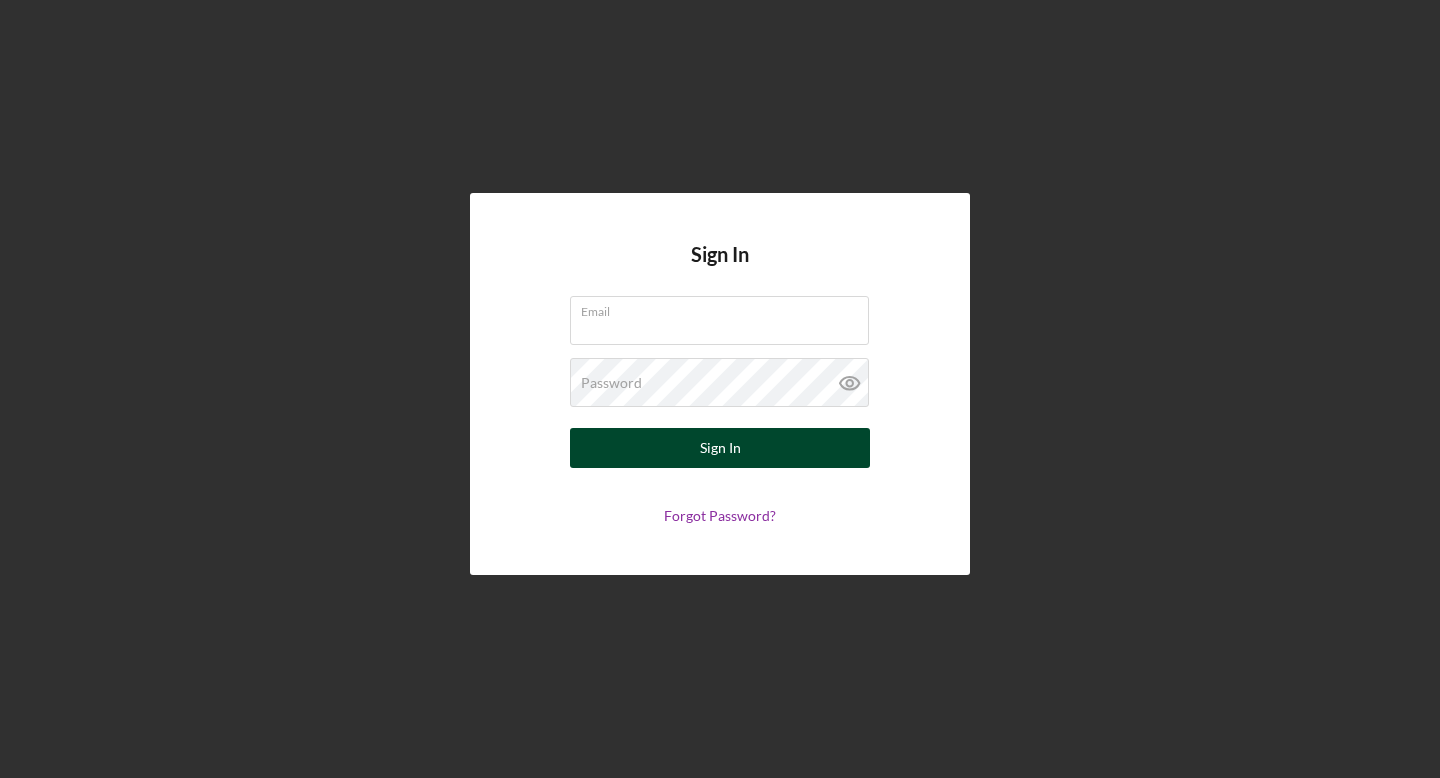 type on "[EMAIL]" 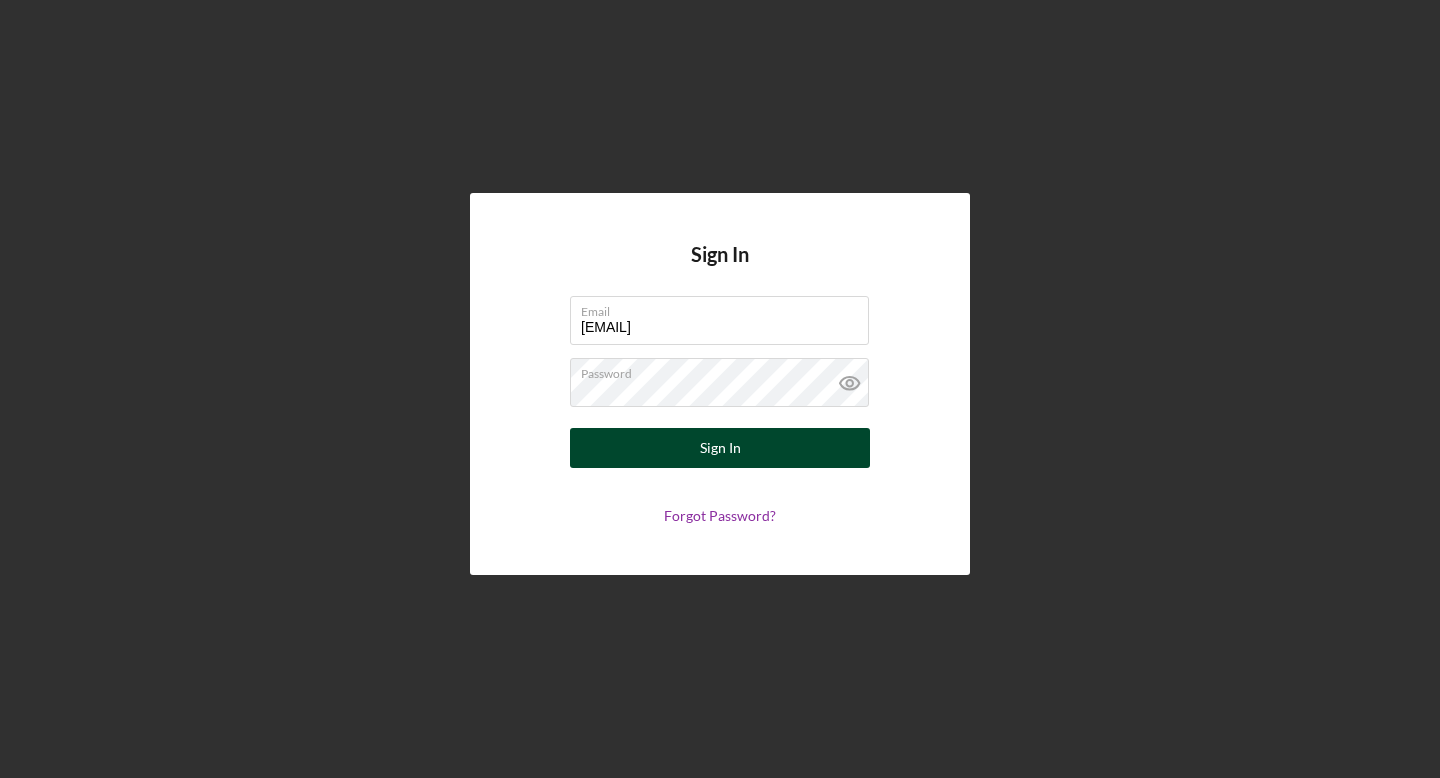 click on "Sign In" at bounding box center [720, 448] 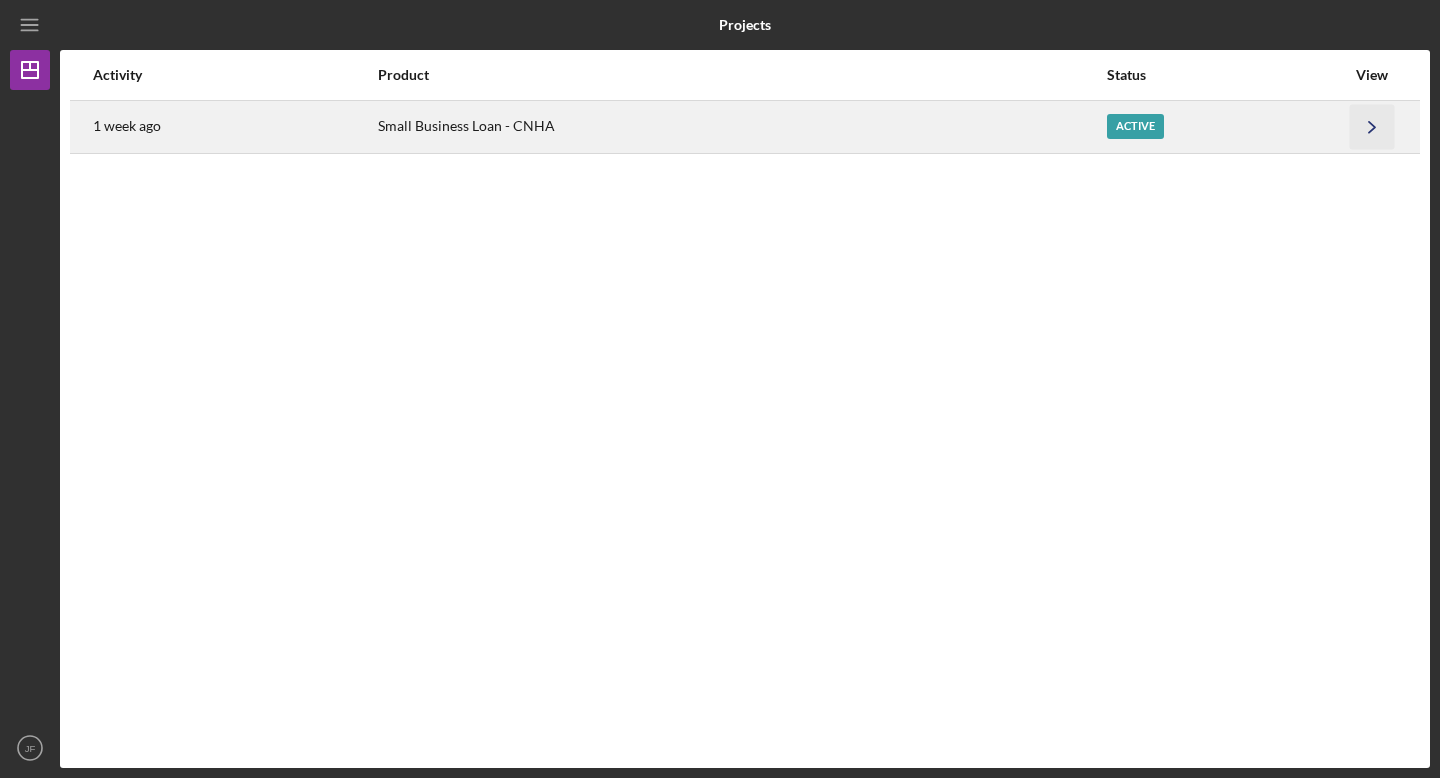 click on "Icon/Navigate" 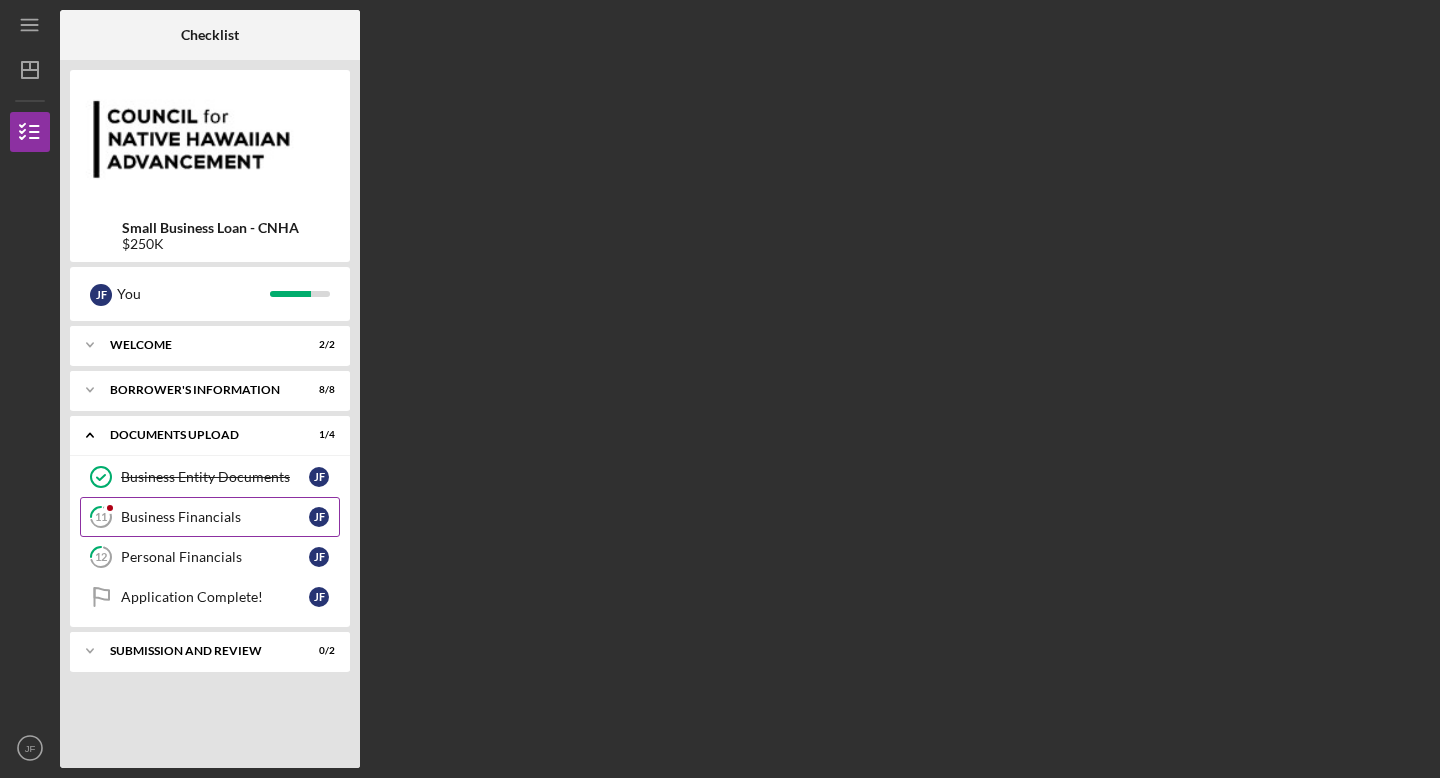 click on "Business Financials" at bounding box center [215, 517] 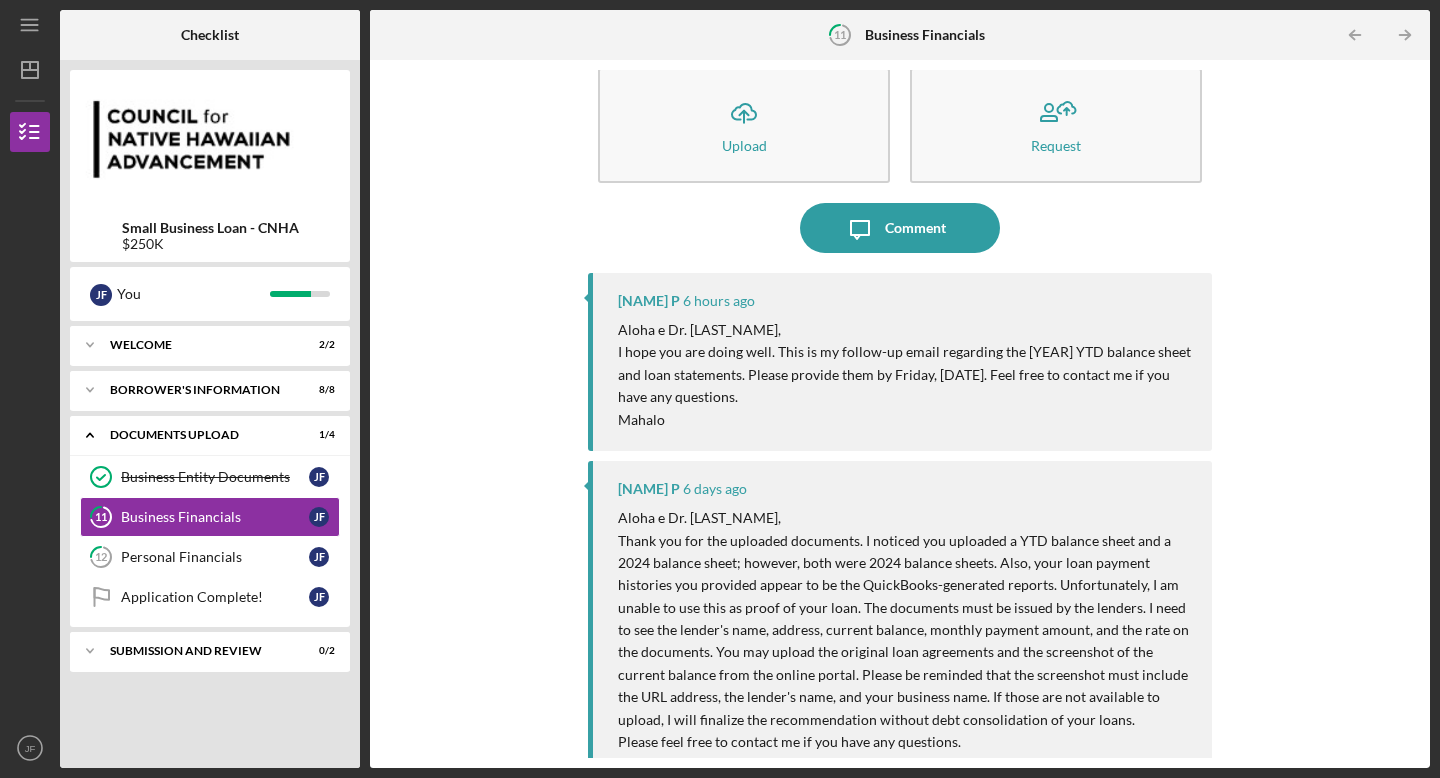 scroll, scrollTop: 0, scrollLeft: 0, axis: both 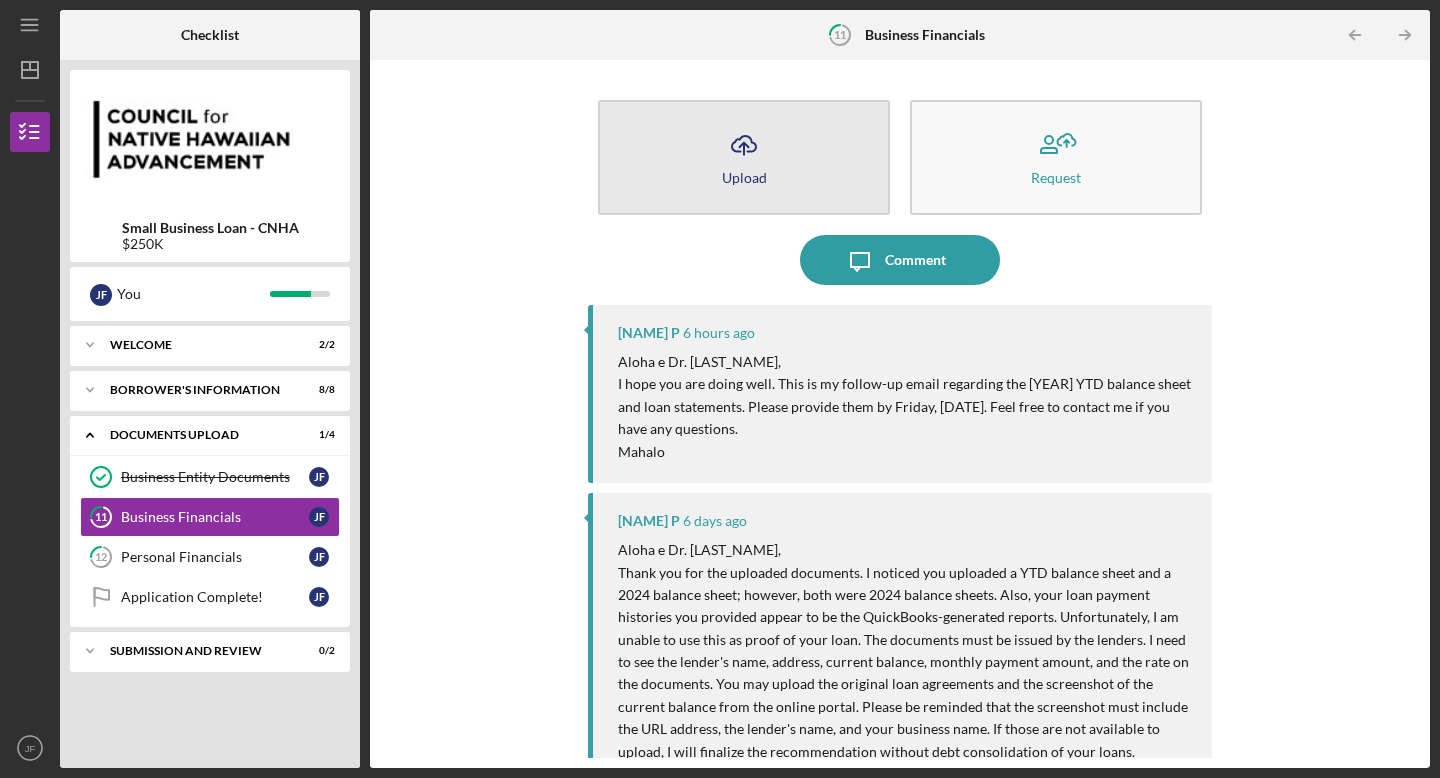 click on "Icon/Upload Upload" at bounding box center (744, 157) 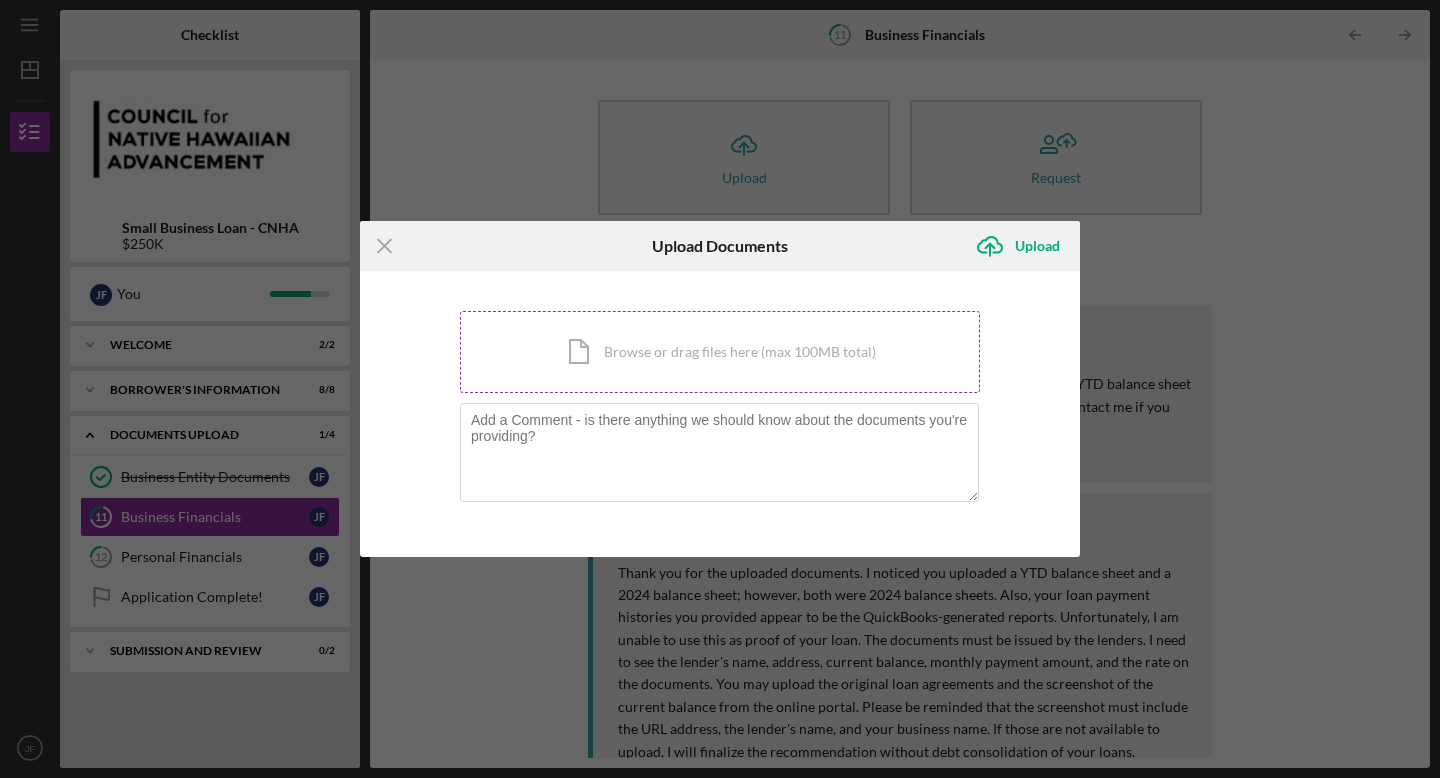 click on "Icon/Document Browse or drag files here (max 100MB total) Tap to choose files or take a photo" at bounding box center [720, 352] 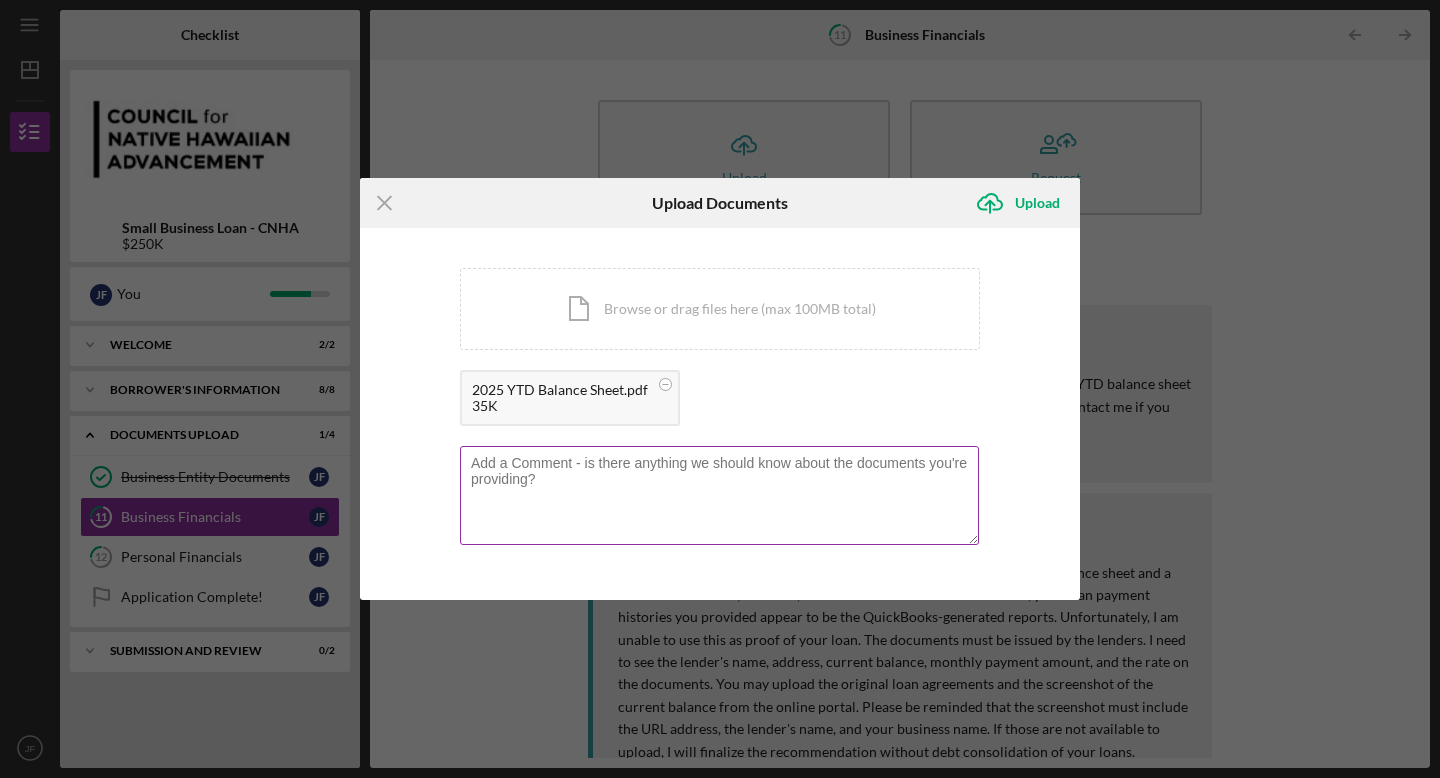 click at bounding box center [719, 495] 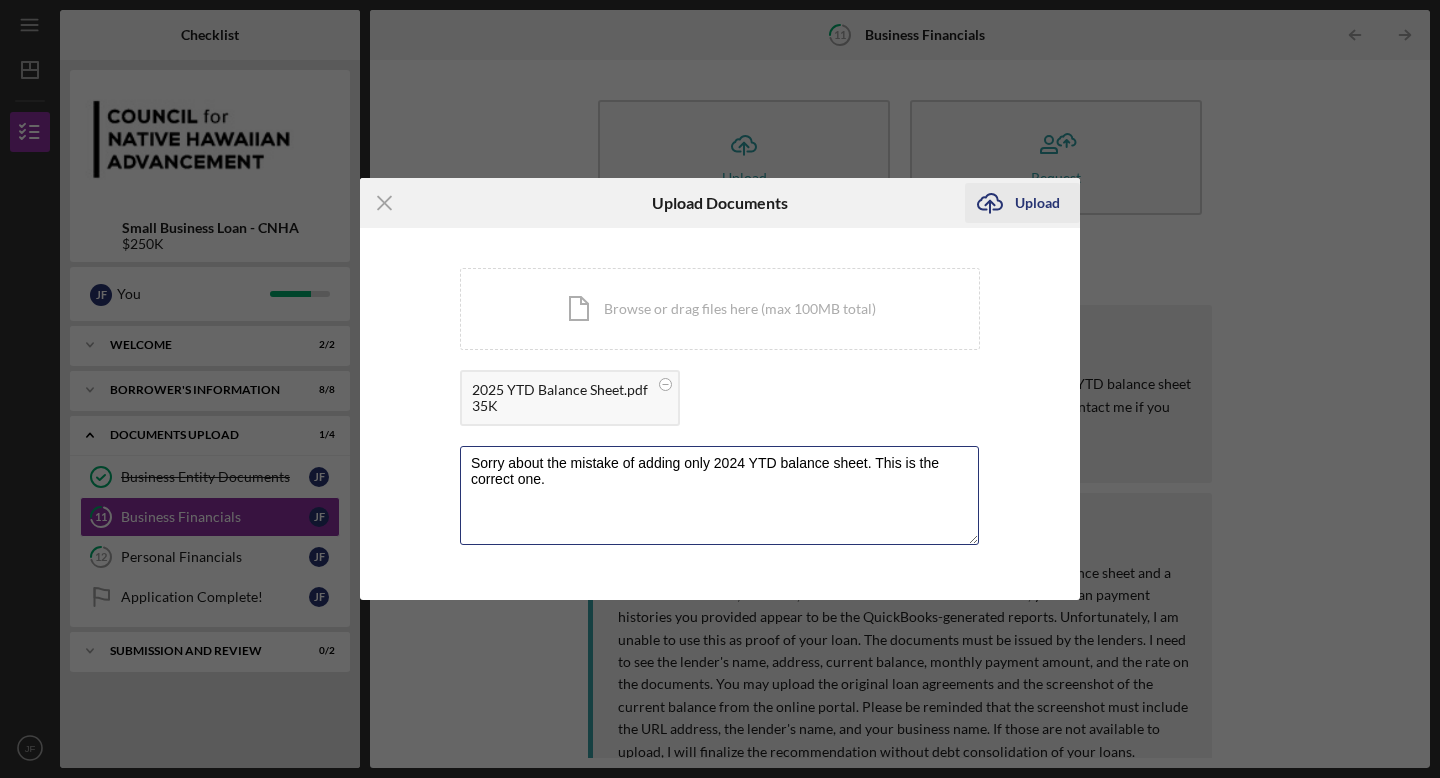 type on "Sorry about the mistake of adding only 2024 YTD balance sheet. This is the correct one." 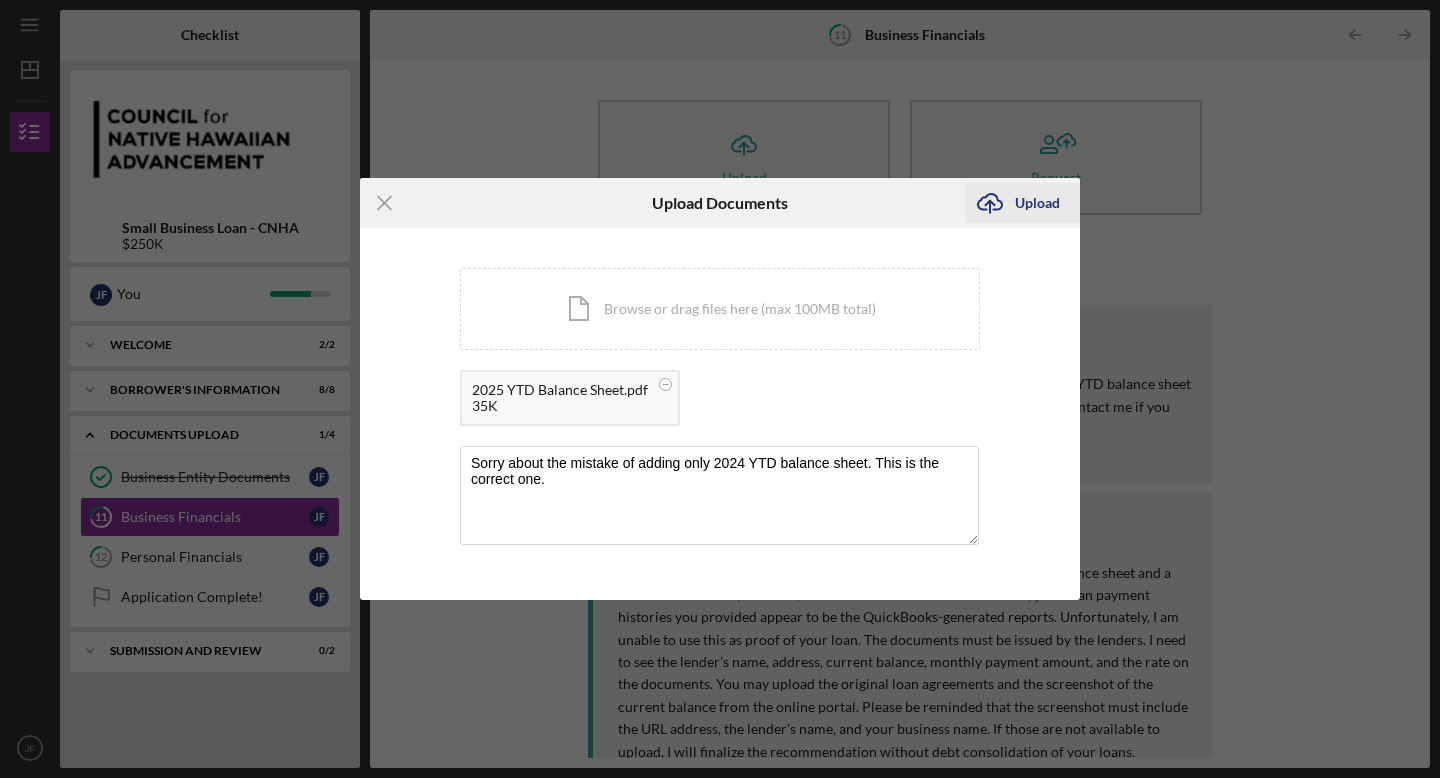 click on "Upload" at bounding box center [1037, 203] 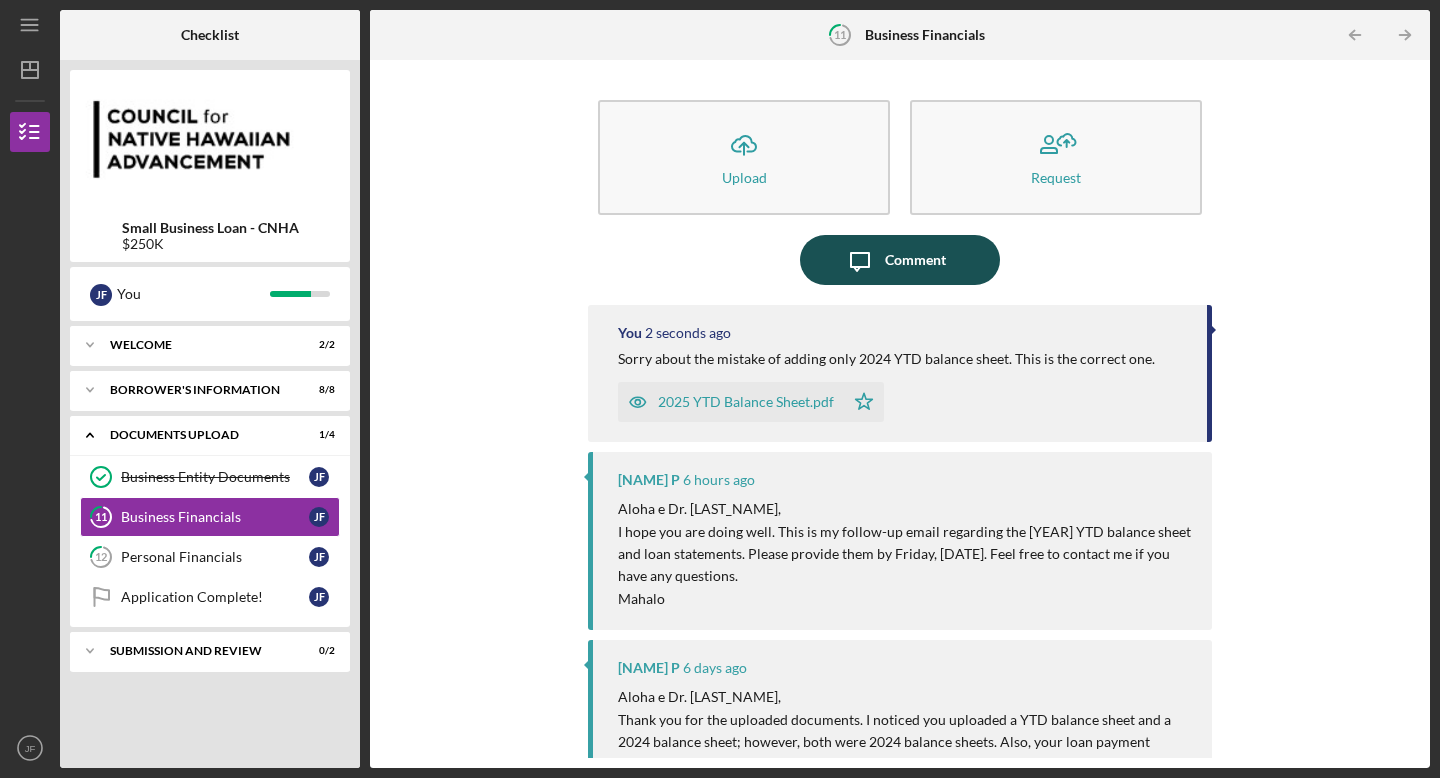 click on "Comment" at bounding box center [915, 260] 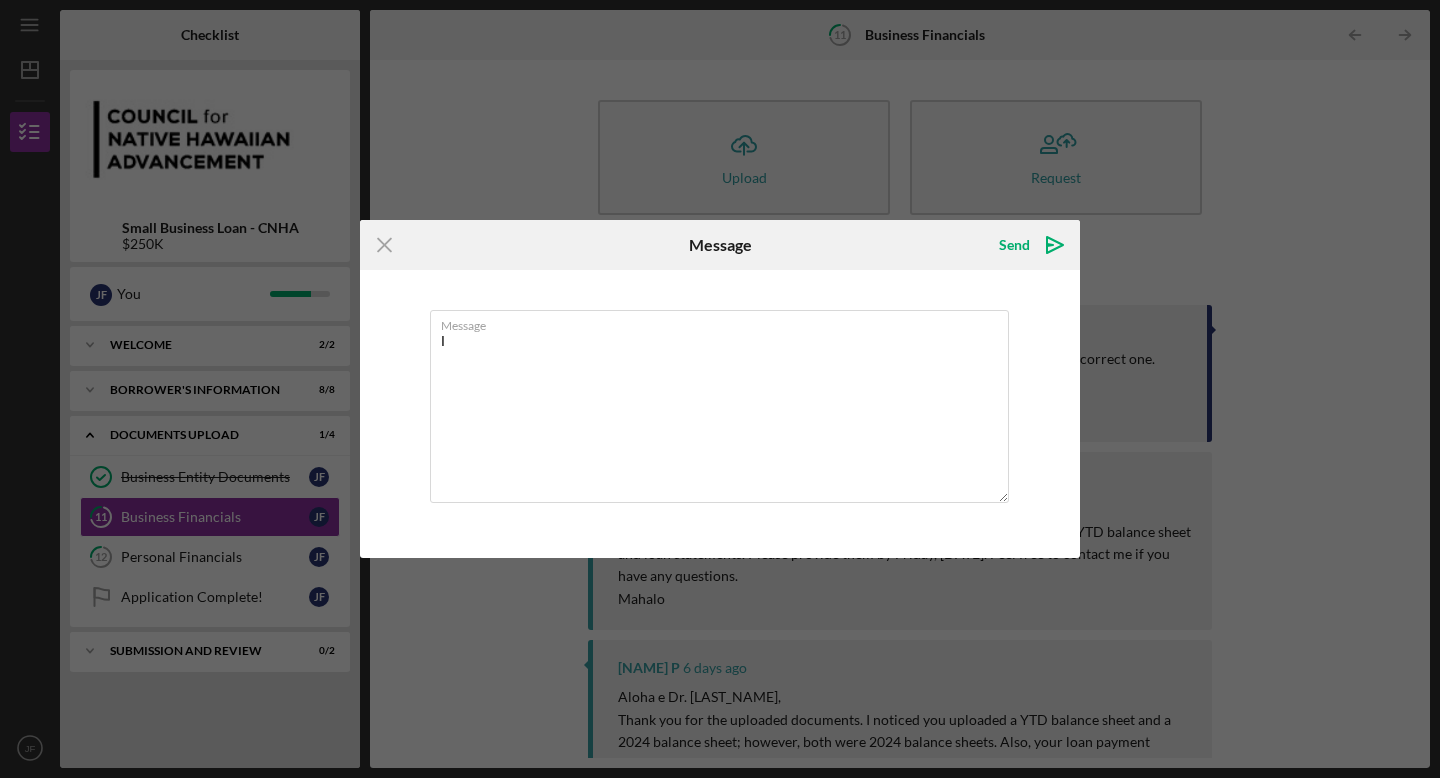 type on "I" 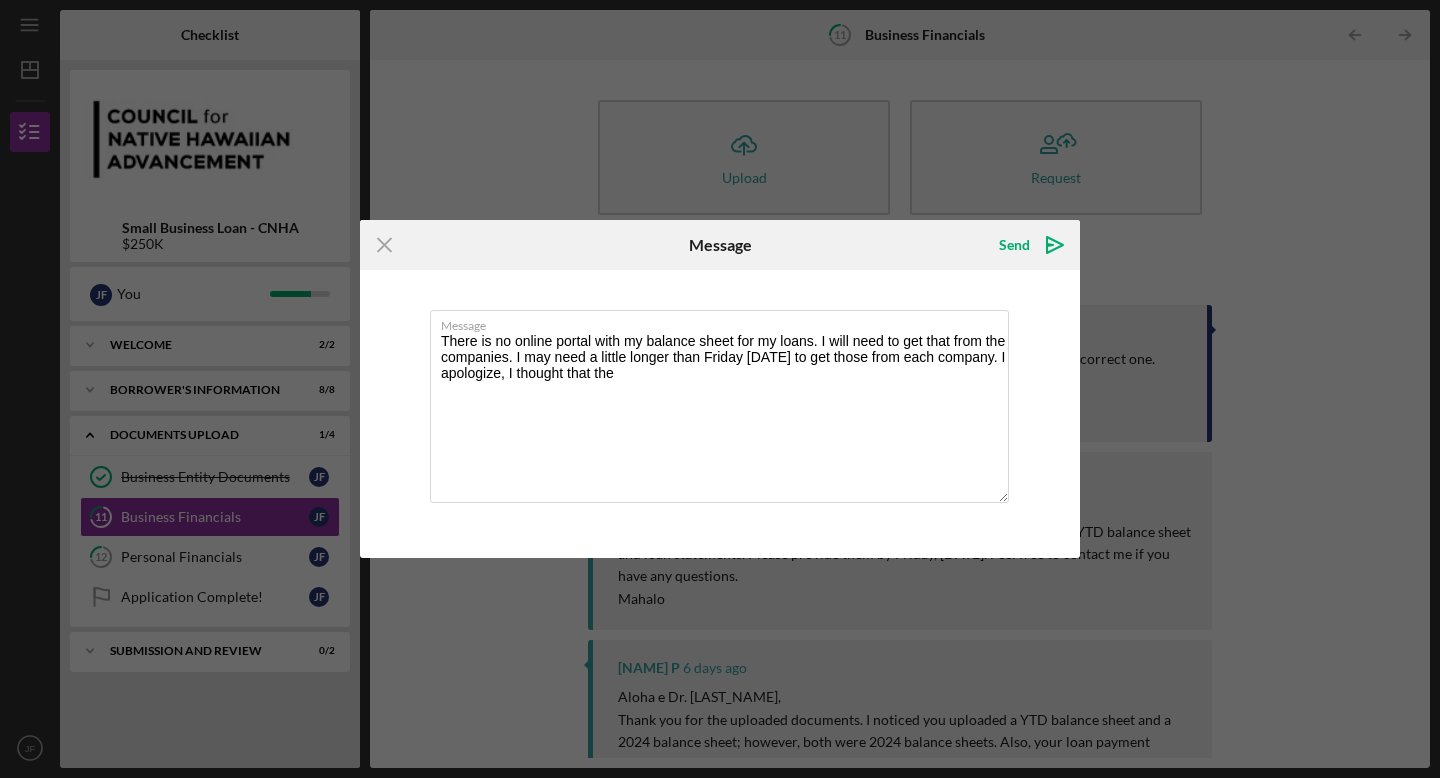 type on "There is no online portal with my balance sheet for my loans. I will need to get that from the companies. I may need a little longer than Friday [DATE] to get those from each company. I apologize, I thought that the" 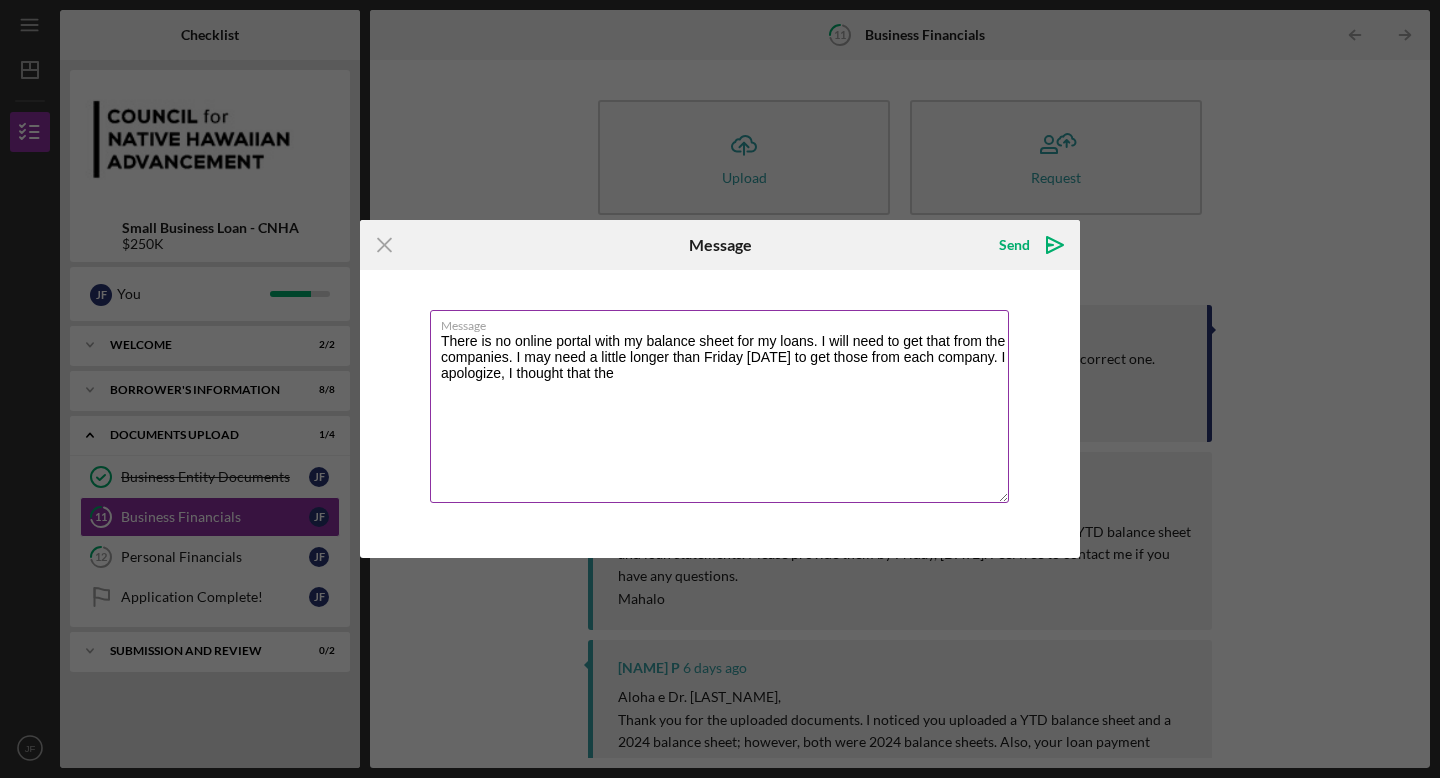 click on "There is no online portal with my balance sheet for my loans. I will need to get that from the companies. I may need a little longer than Friday [DATE] to get those from each company. I apologize, I thought that the" at bounding box center (719, 406) 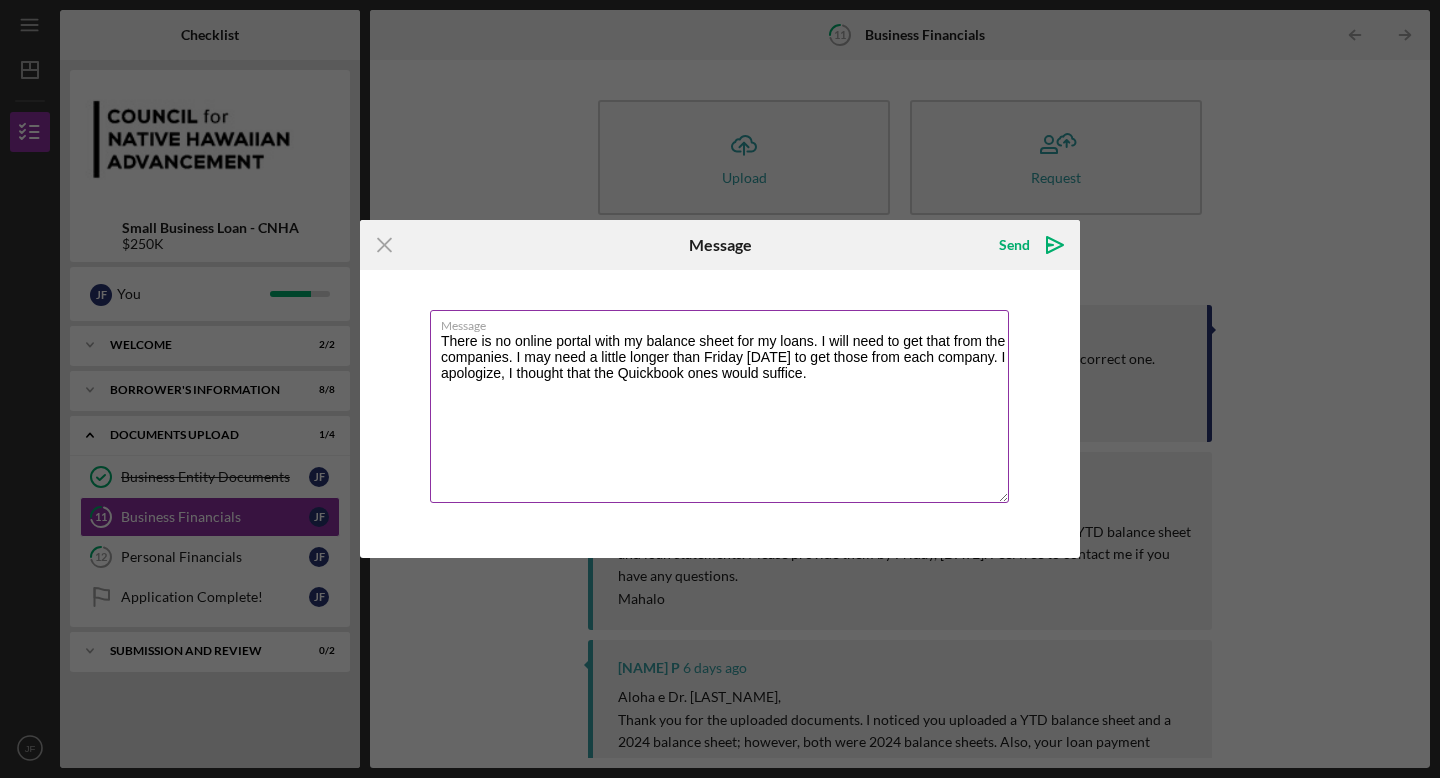 click on "There is no online portal with my balance sheet for my loans. I will need to get that from the companies. I may need a little longer than Friday [DATE] to get those from each company. I apologize, I thought that the Quickbook ones would suffice." at bounding box center [719, 406] 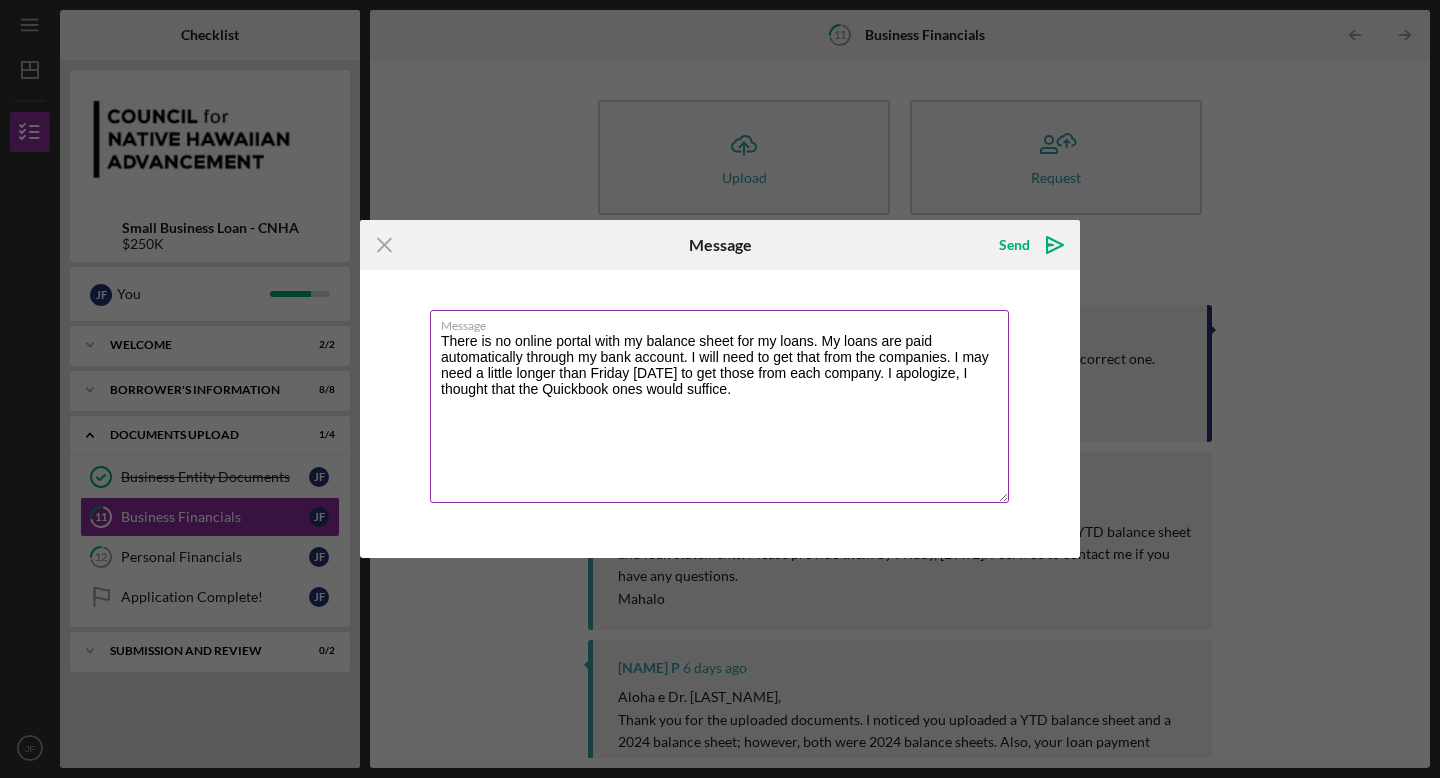 click on "There is no online portal with my balance sheet for my loans. My loans are paid automatically through my bank account. I will need to get that from the companies. I may need a little longer than Friday [DATE] to get those from each company. I apologize, I thought that the Quickbook ones would suffice." at bounding box center (719, 406) 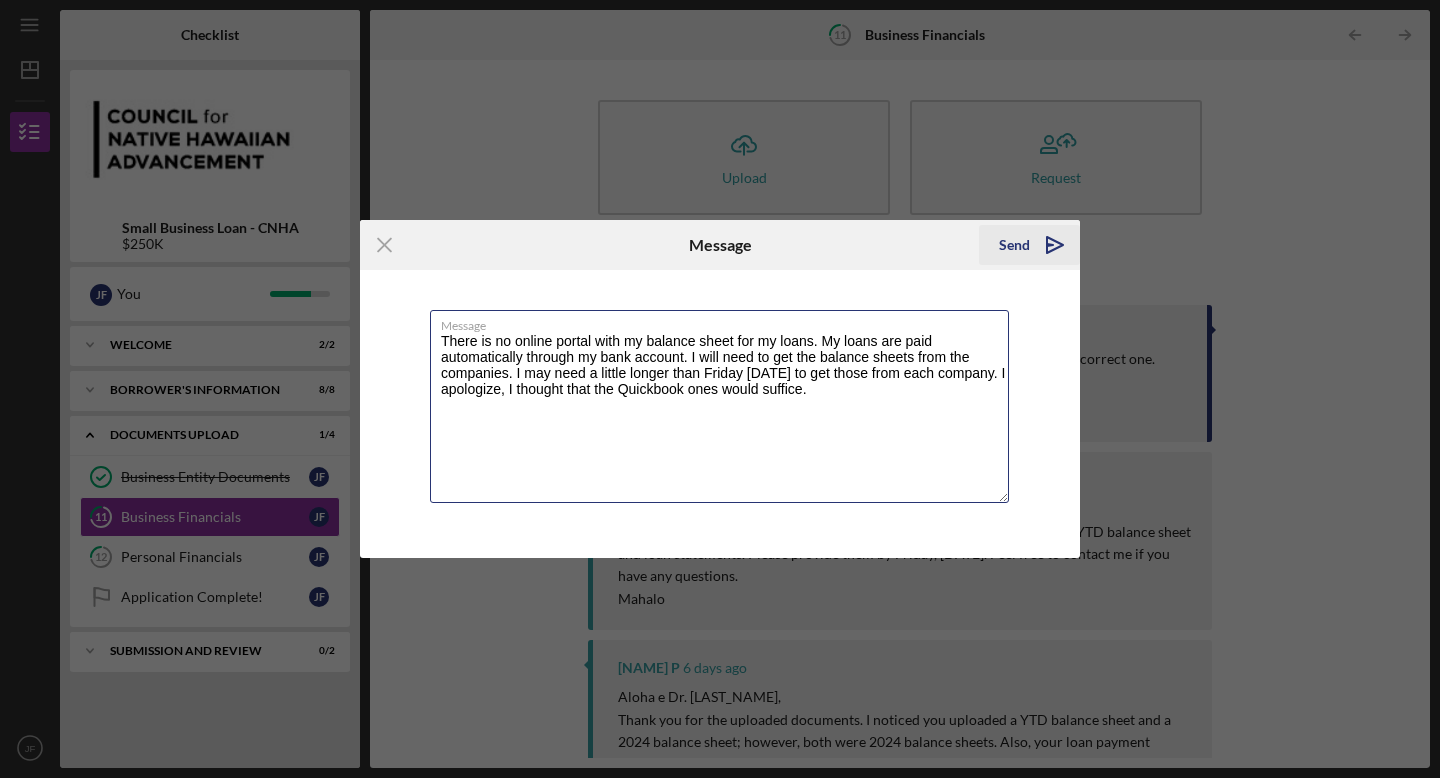 type on "There is no online portal with my balance sheet for my loans. My loans are paid automatically through my bank account. I will need to get the balance sheets from the companies. I may need a little longer than Friday [DATE] to get those from each company. I apologize, I thought that the Quickbook ones would suffice." 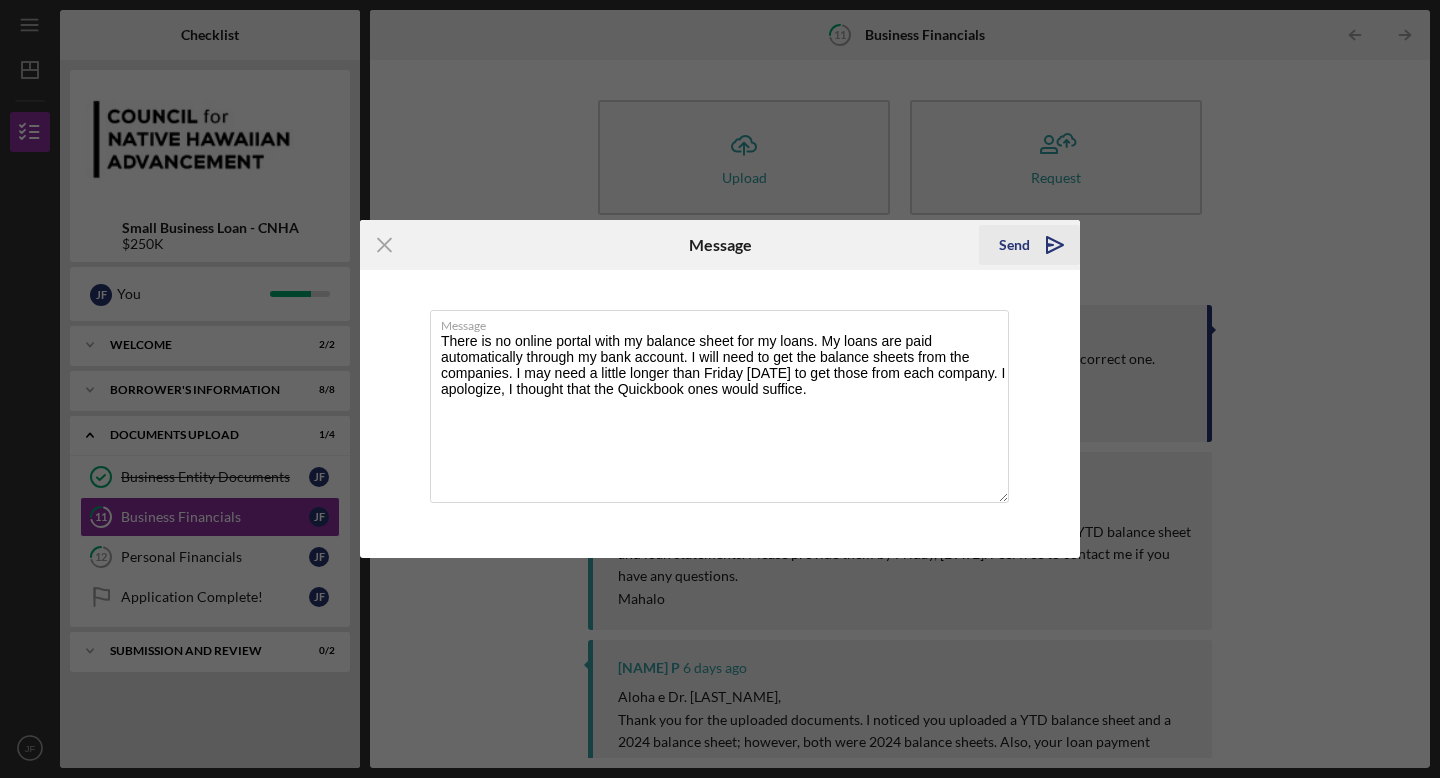 click on "Send" at bounding box center (1014, 245) 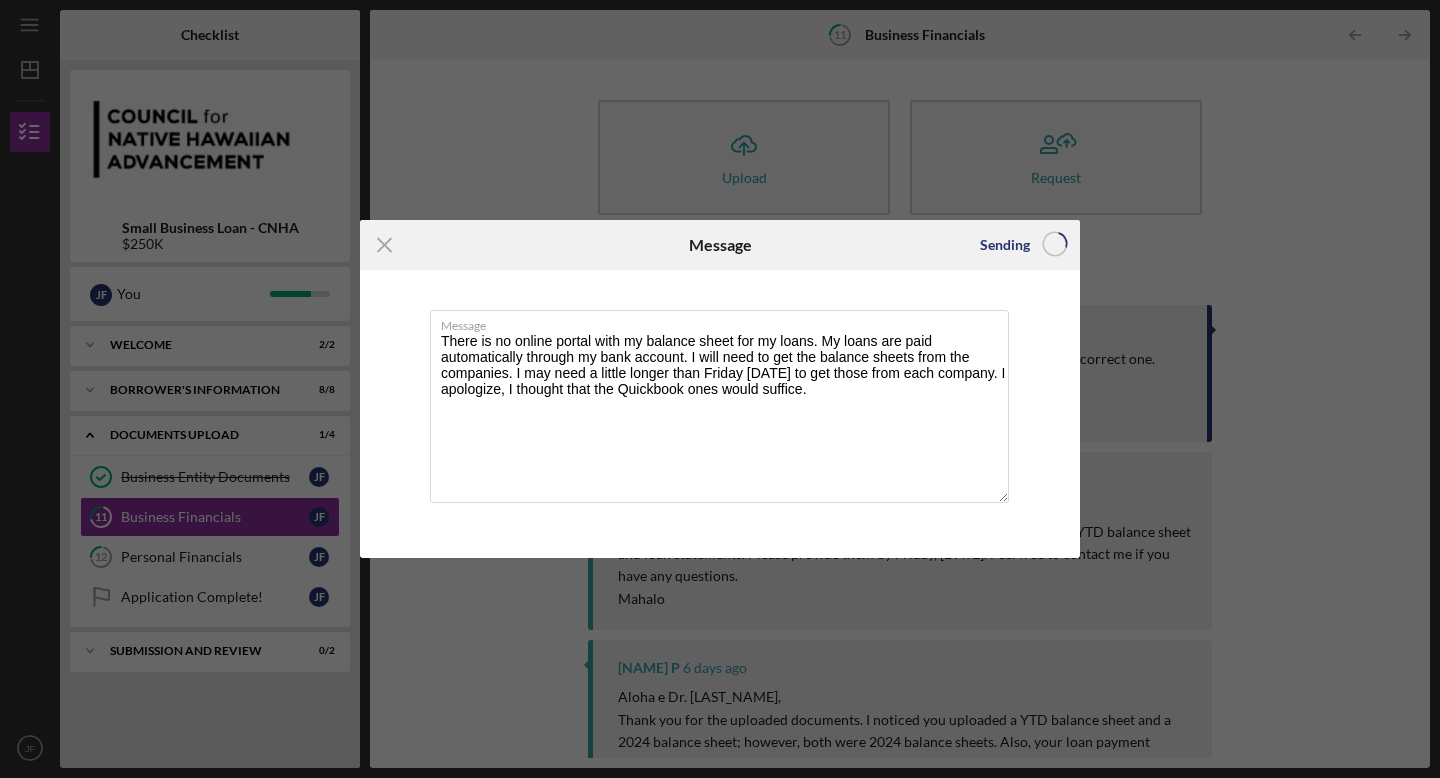 type 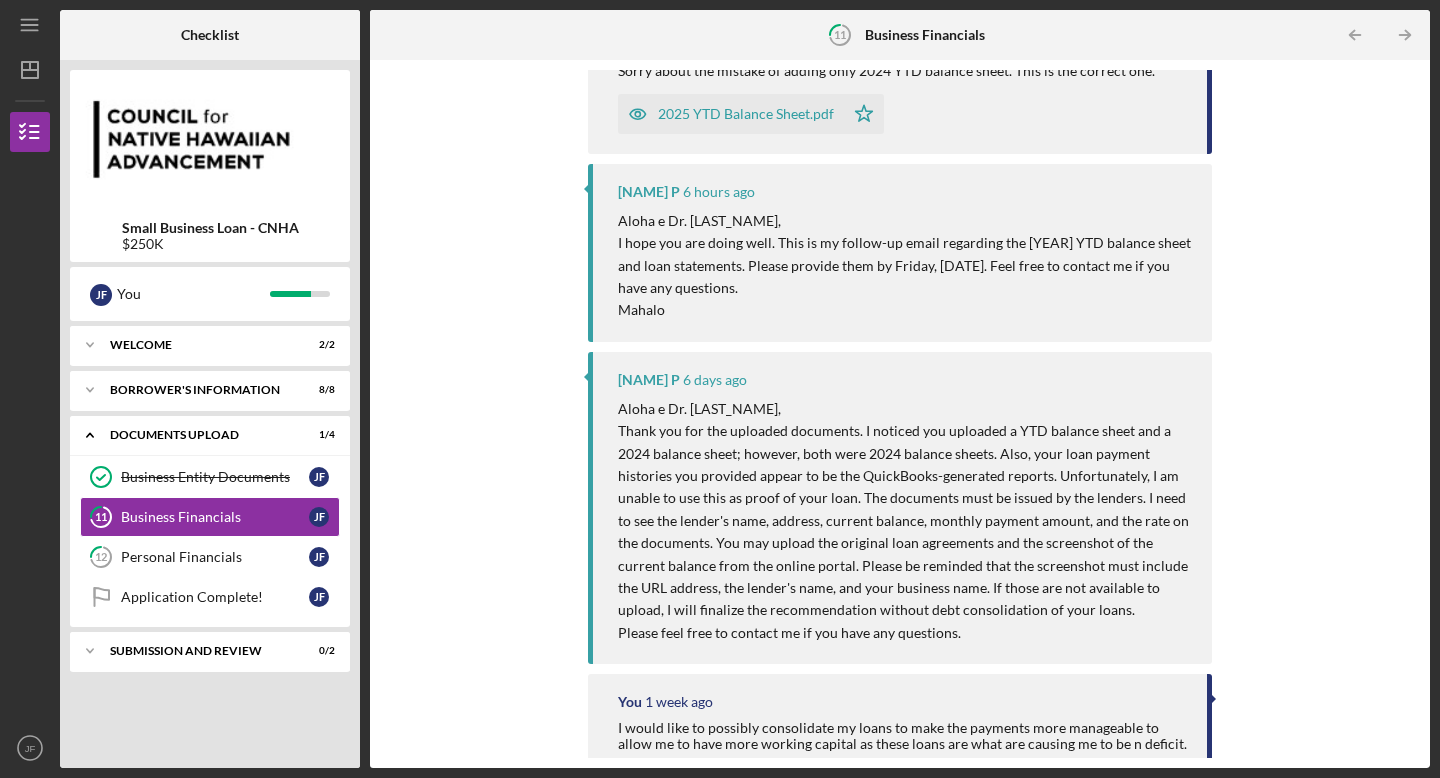 scroll, scrollTop: 431, scrollLeft: 0, axis: vertical 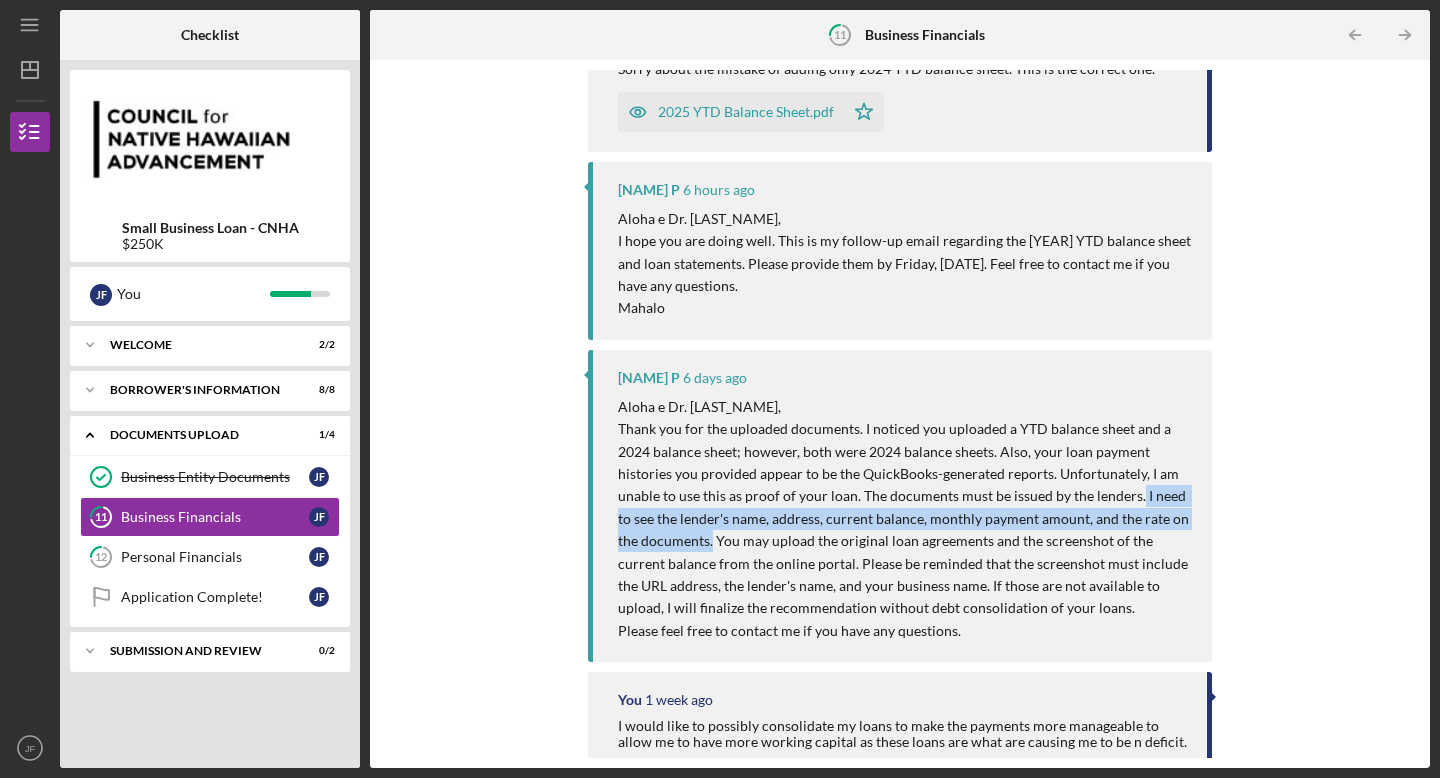 drag, startPoint x: 1134, startPoint y: 495, endPoint x: 712, endPoint y: 539, distance: 424.28763 